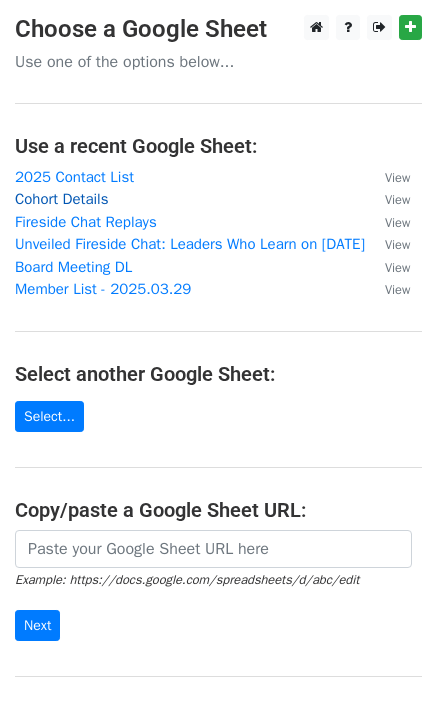 scroll, scrollTop: 0, scrollLeft: 0, axis: both 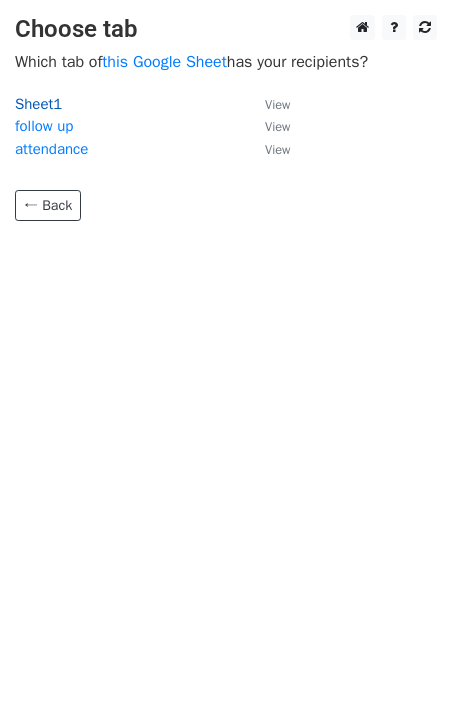 click on "Sheet1" at bounding box center [38, 104] 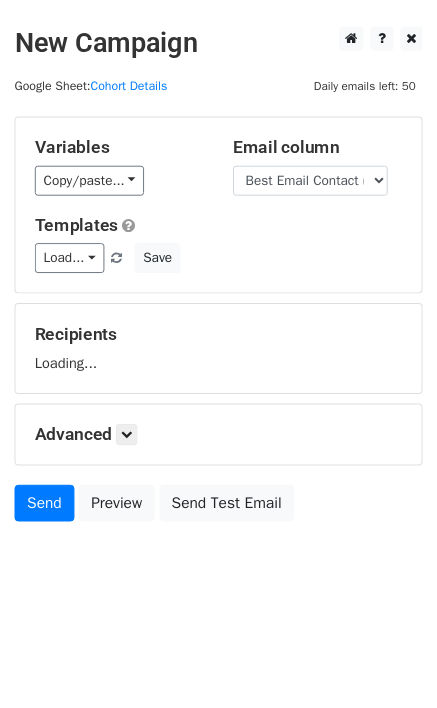 scroll, scrollTop: 0, scrollLeft: 0, axis: both 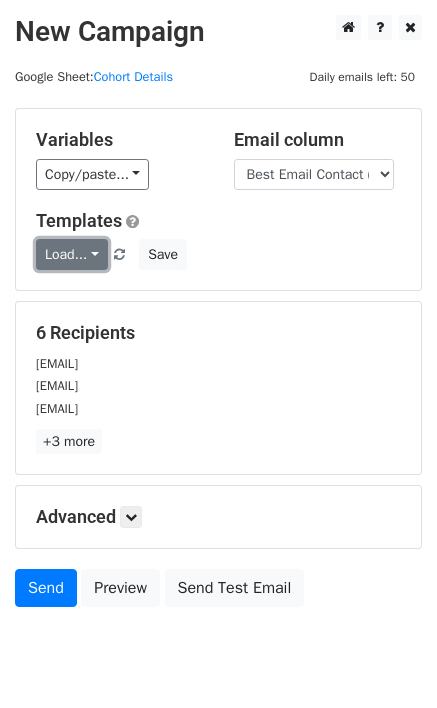 click on "Load..." at bounding box center (72, 254) 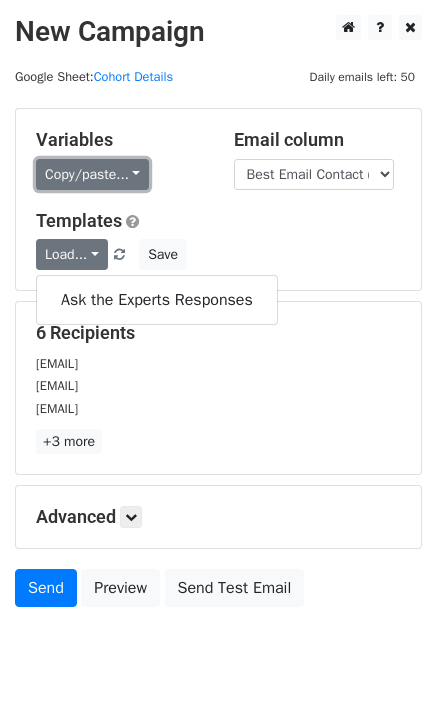 click on "Copy/paste..." at bounding box center [92, 174] 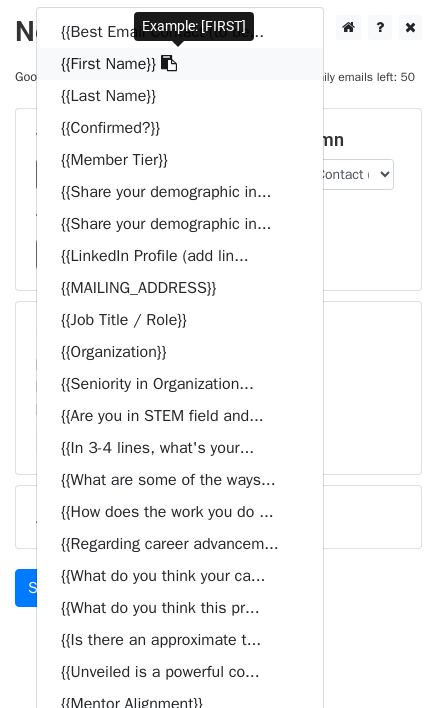 click on "{{First Name}}" at bounding box center (180, 64) 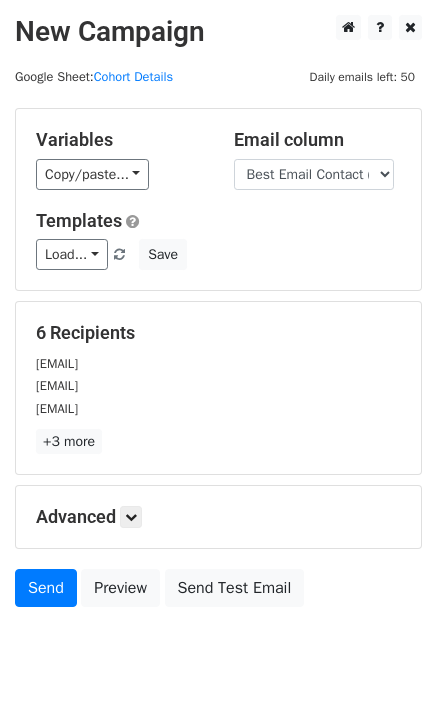 scroll, scrollTop: 69, scrollLeft: 0, axis: vertical 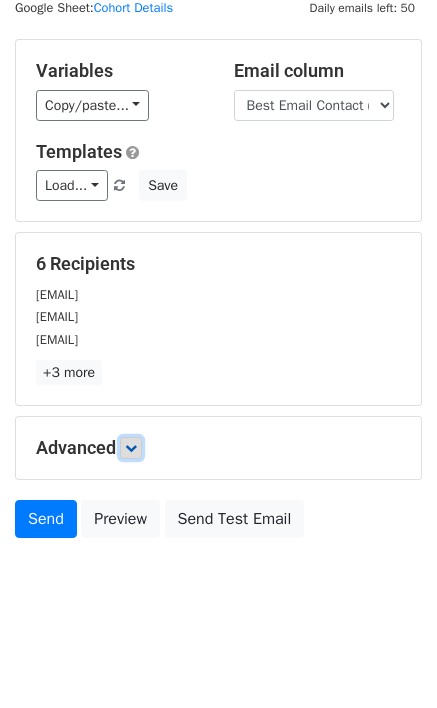click at bounding box center (131, 448) 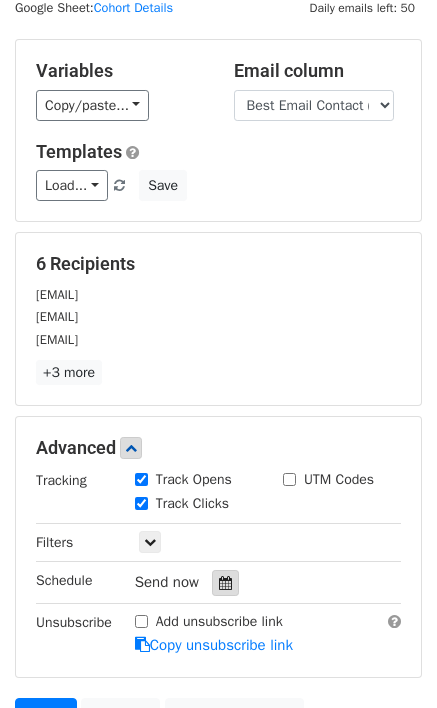 click at bounding box center (225, 583) 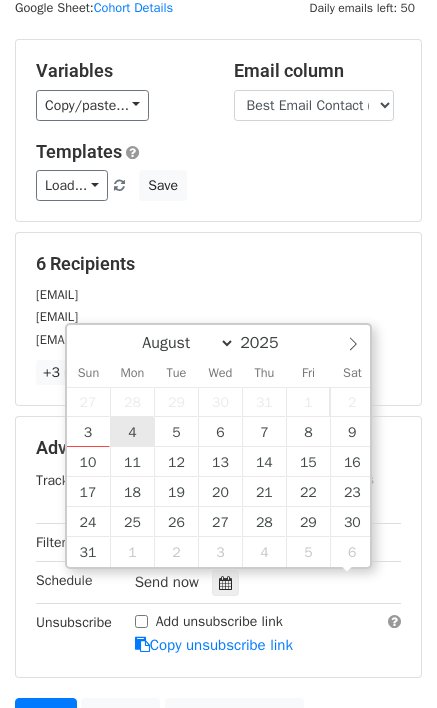 scroll, scrollTop: 1, scrollLeft: 0, axis: vertical 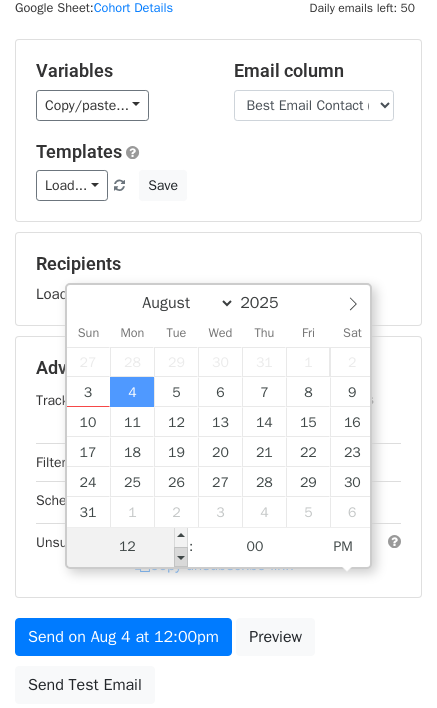 type on "2025-08-04 11:00" 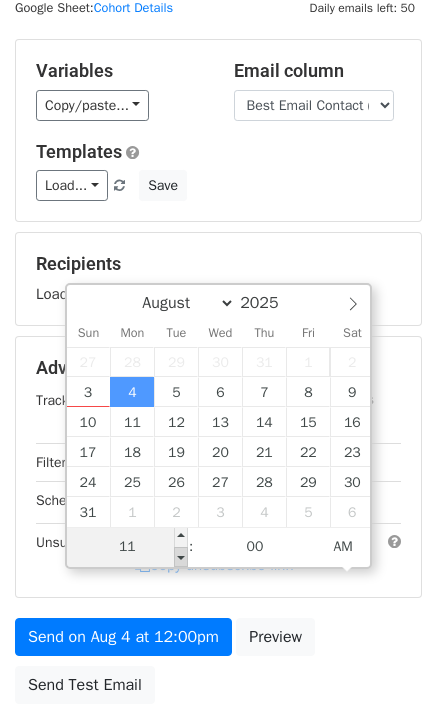click at bounding box center [181, 557] 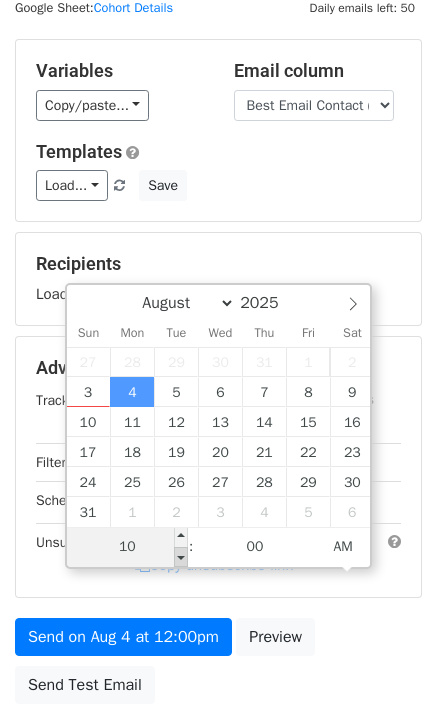 click at bounding box center (181, 557) 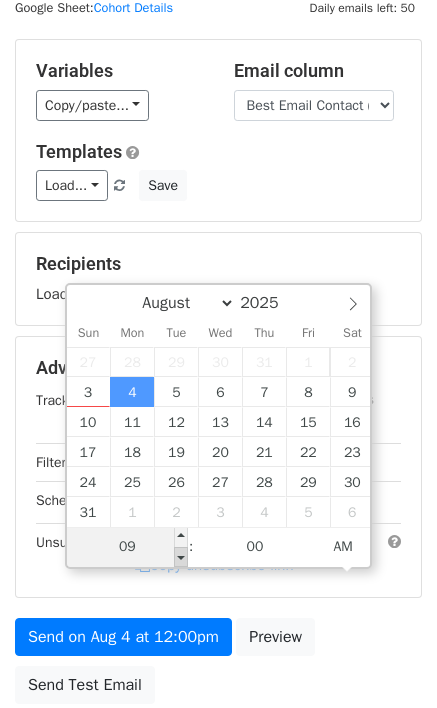 click at bounding box center (181, 557) 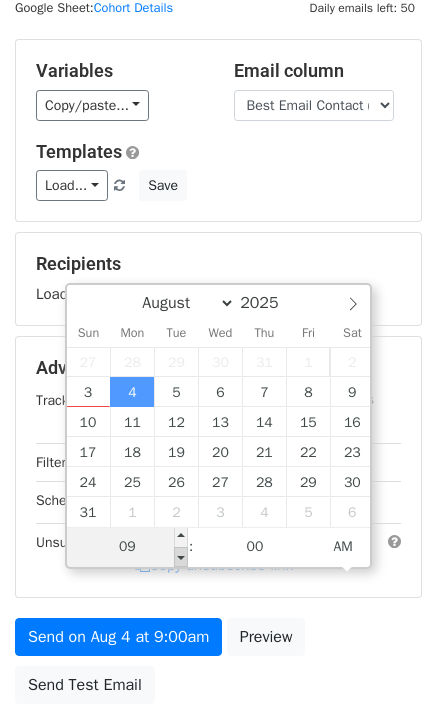 type on "2025-08-04 08:00" 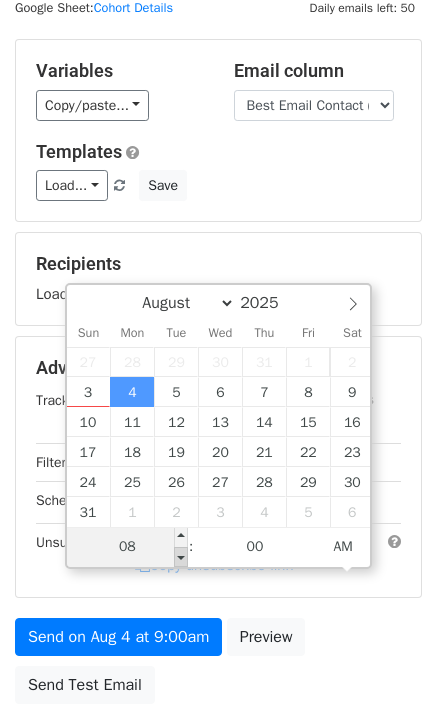 click at bounding box center (181, 557) 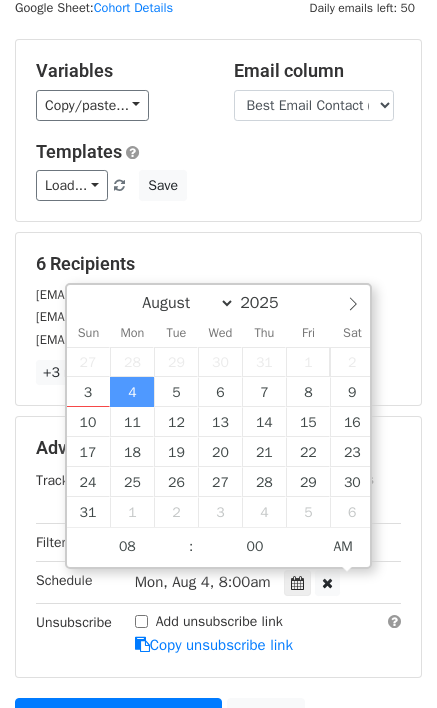 click on "Schedule" at bounding box center [64, 580] 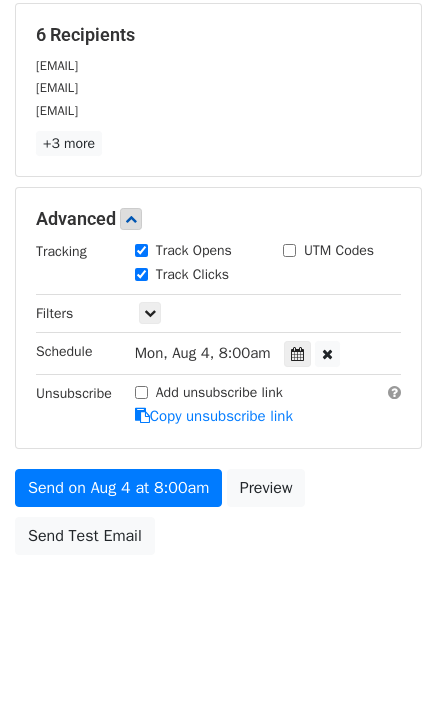 scroll, scrollTop: 300, scrollLeft: 0, axis: vertical 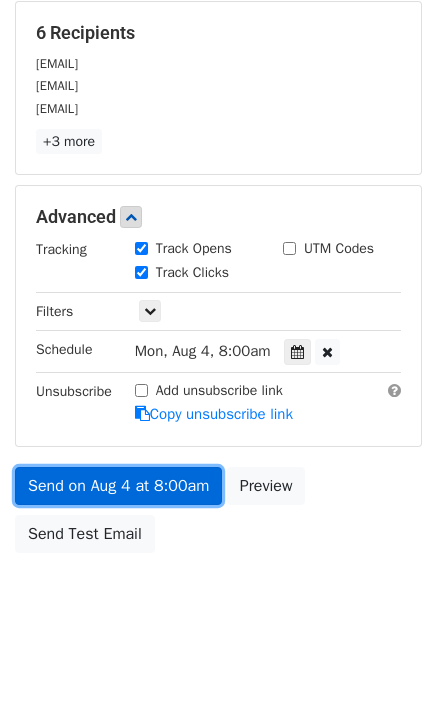 click on "Send on Aug 4 at 8:00am" at bounding box center (118, 486) 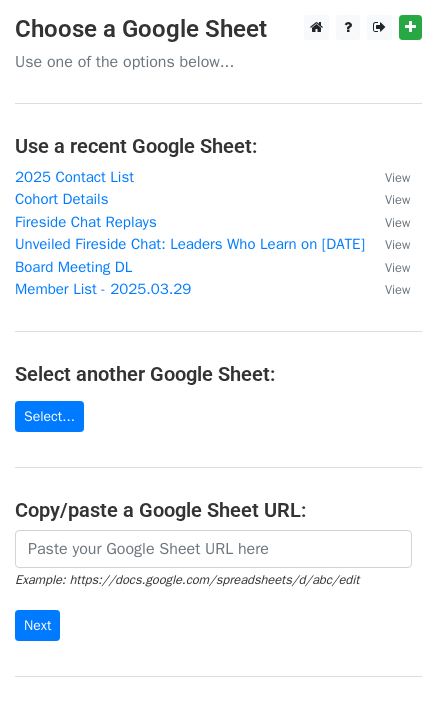 scroll, scrollTop: 0, scrollLeft: 0, axis: both 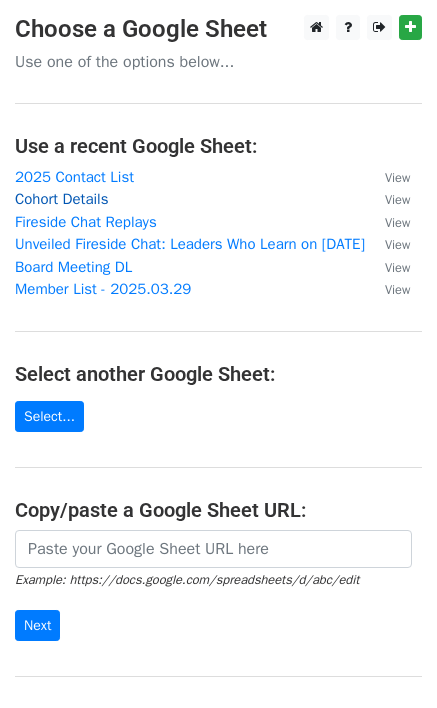 click on "Cohort Details" at bounding box center [61, 199] 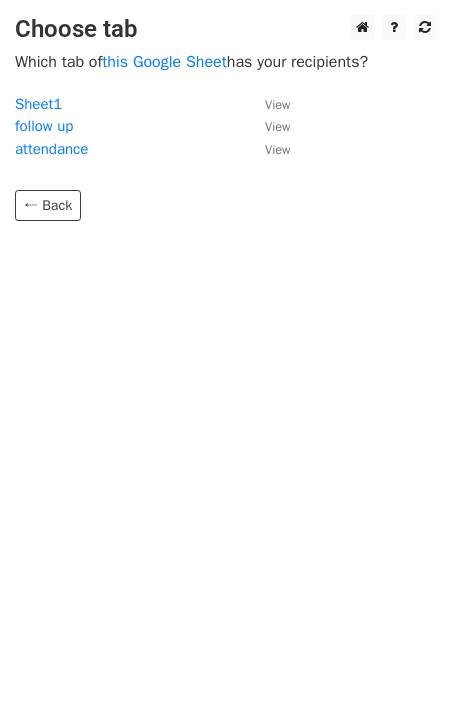 scroll, scrollTop: 0, scrollLeft: 0, axis: both 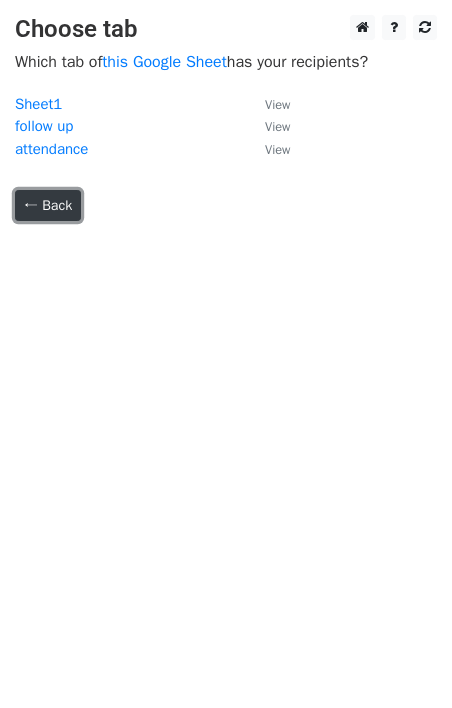 click on "← Back" at bounding box center [48, 205] 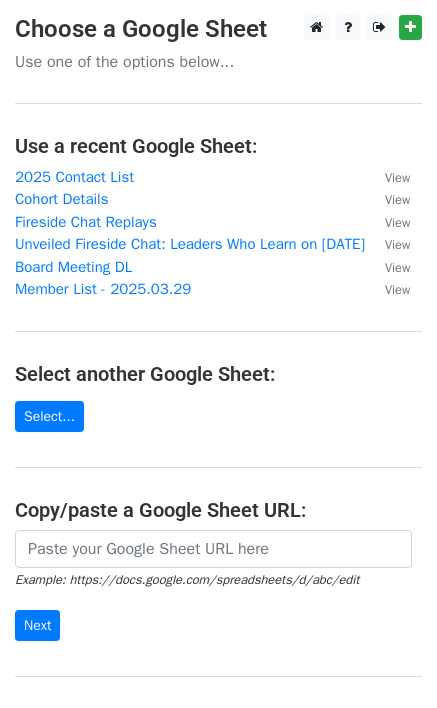 scroll, scrollTop: 0, scrollLeft: 0, axis: both 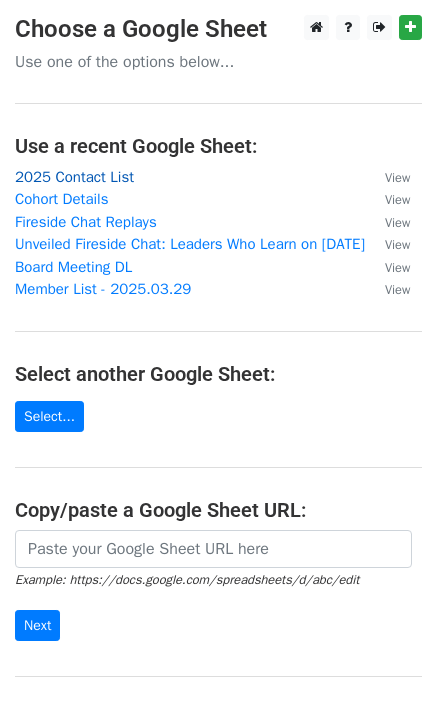 click on "2025 Contact List" at bounding box center (74, 177) 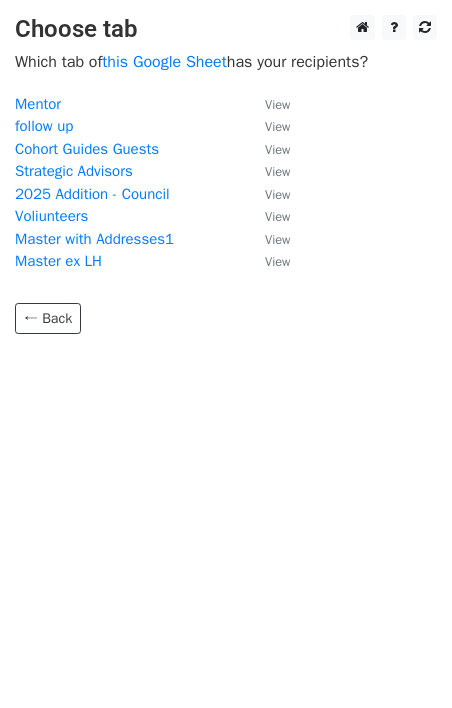 scroll, scrollTop: 0, scrollLeft: 0, axis: both 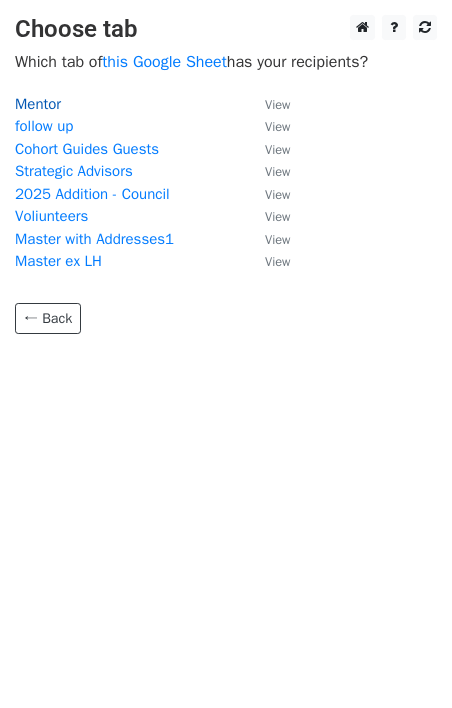 click on "Mentor" at bounding box center [38, 104] 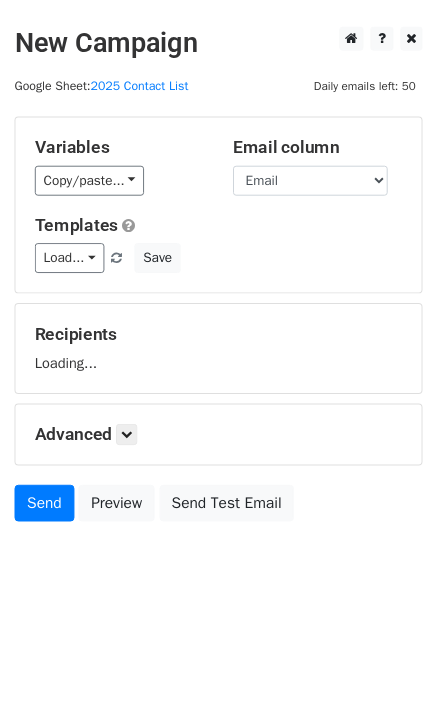 scroll, scrollTop: 0, scrollLeft: 0, axis: both 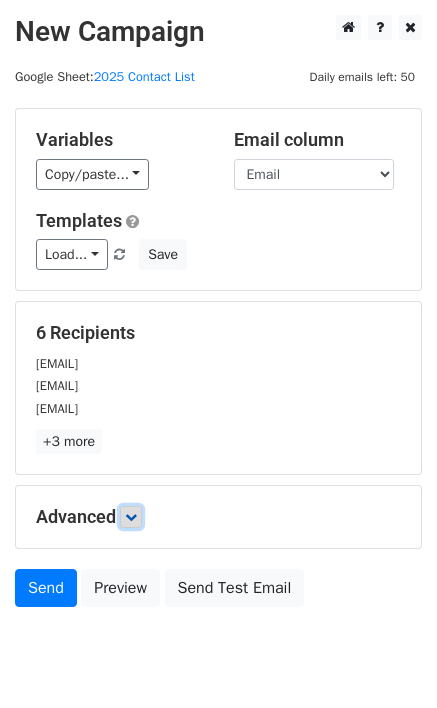 click at bounding box center (131, 517) 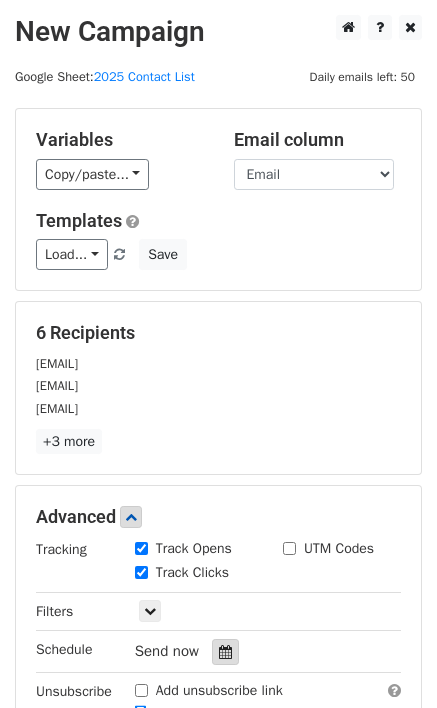 click at bounding box center (225, 652) 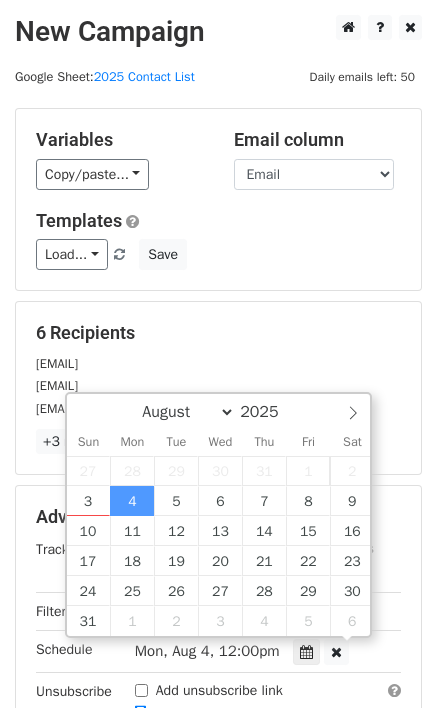 scroll, scrollTop: 1, scrollLeft: 0, axis: vertical 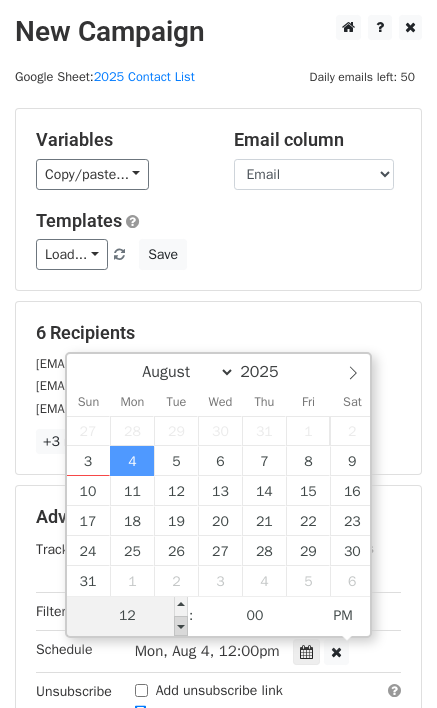 type on "2025-08-04 11:00" 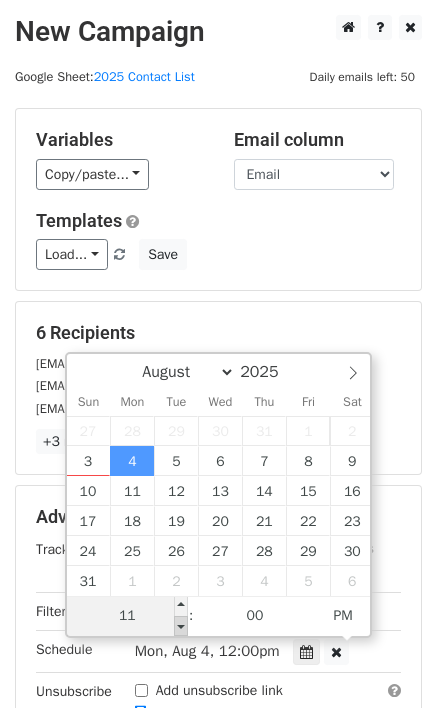 click at bounding box center (181, 626) 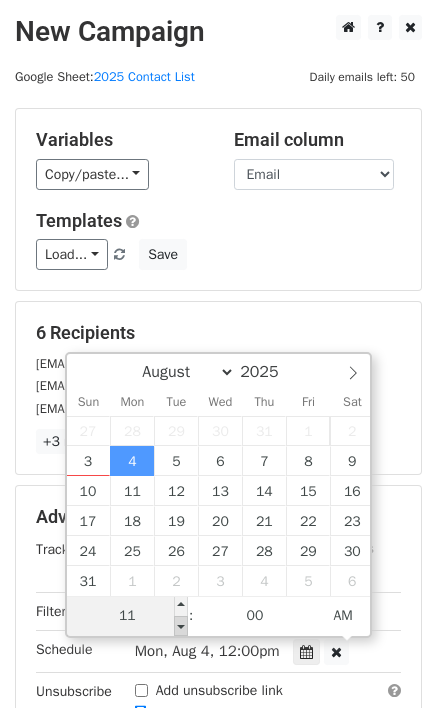 type on "2025-08-04 10:00" 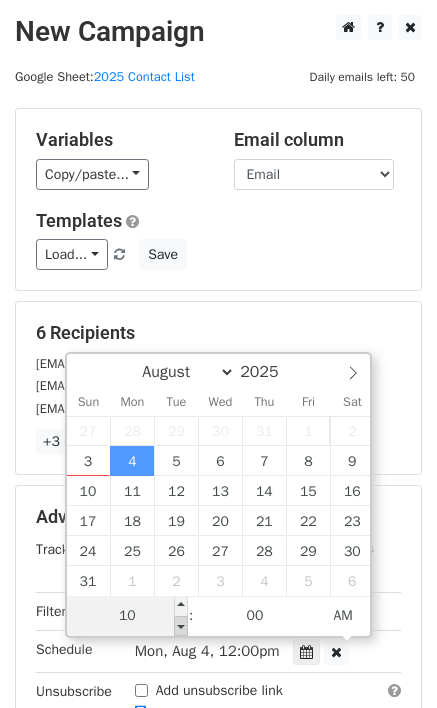 click at bounding box center (181, 626) 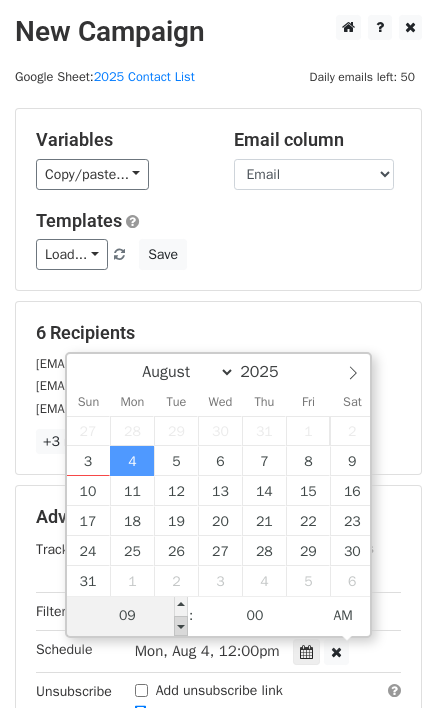 click at bounding box center (181, 626) 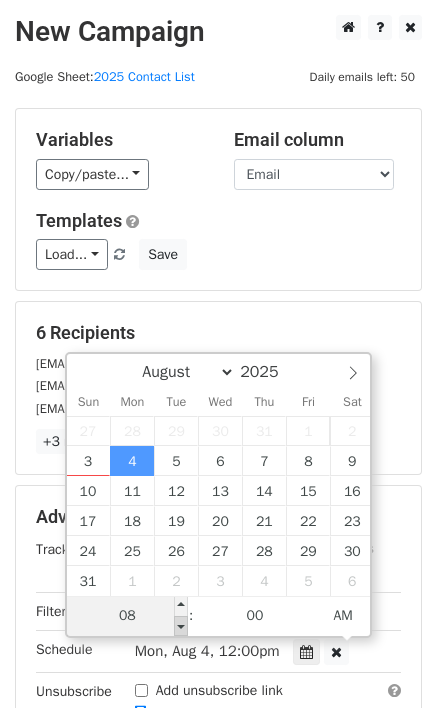 click at bounding box center [181, 626] 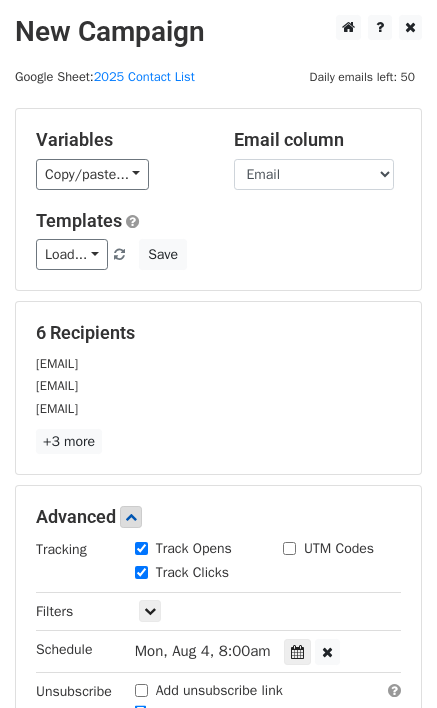 click on "New Campaign
Daily emails left: 50
Google Sheet:
2025 Contact List
Variables
Copy/paste...
{{Email}}
{{First Name}}
{{Last Name}}
Email column
Email
First Name
Last Name
Templates
Load...
Ask the Experts Responses
Save
6 Recipients
radhika.mathur@gmail.com
jenyee314@gmail.com
lsamie@gmail.com
+3 more
6 Recipients
×
radhika.mathur@gmail.com
jenyee314@gmail.com
lsamie@gmail.com
lisa.hornschemeier@gmail.com
Senthilt@gmail.com
eric@ebraddom.com
Close
Advanced
Tracking
Track Opens
UTM Codes
Track Clicks
Filters
Only include spreadsheet rows that match the following filters:
Schedule
Mon, Aug 4, 8:00am" at bounding box center (218, 439) 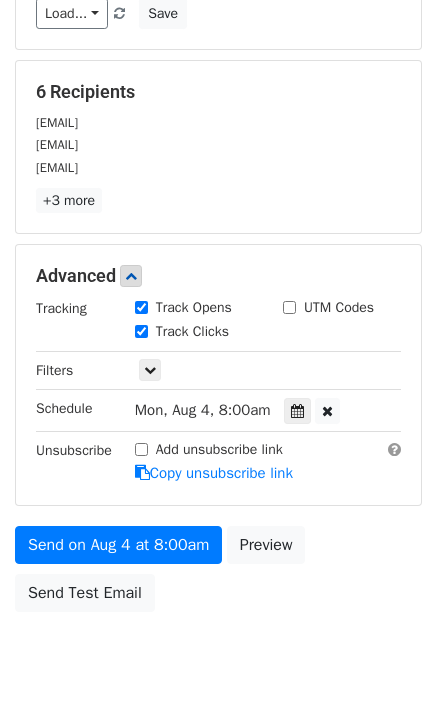 scroll, scrollTop: 245, scrollLeft: 0, axis: vertical 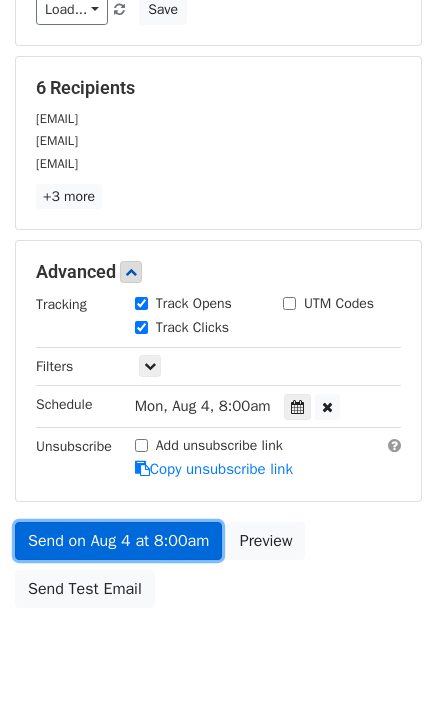 click on "Send on Aug 4 at 8:00am" at bounding box center (118, 541) 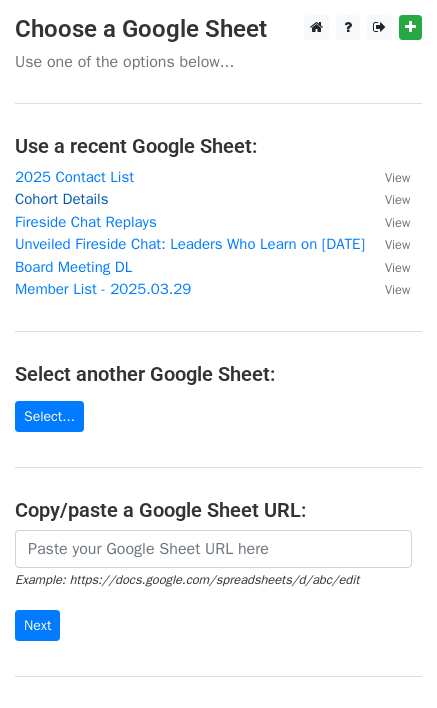 scroll, scrollTop: 0, scrollLeft: 0, axis: both 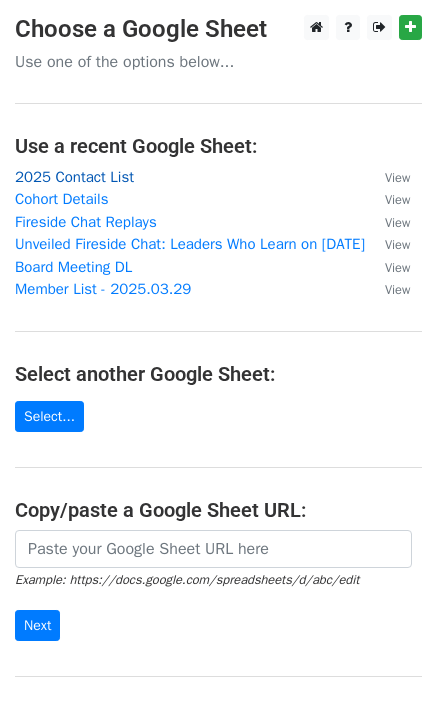 click on "2025 Contact List" at bounding box center [74, 177] 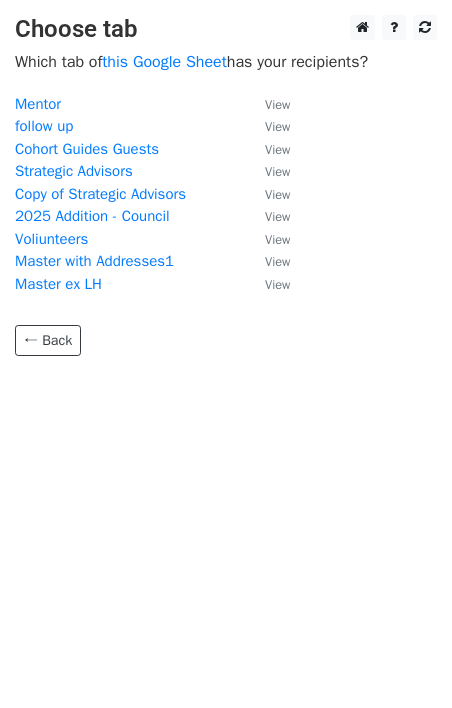 scroll, scrollTop: 0, scrollLeft: 0, axis: both 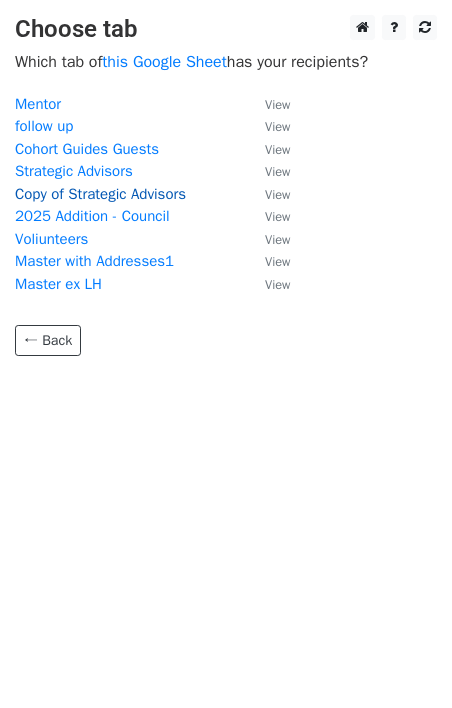click on "Copy of Strategic Advisors" at bounding box center [100, 194] 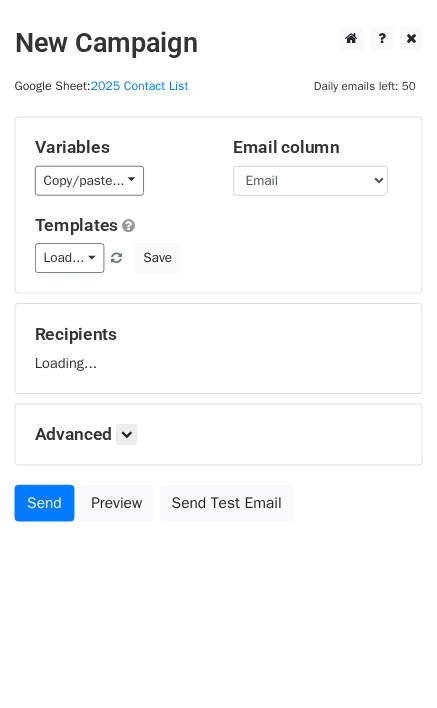 scroll, scrollTop: 0, scrollLeft: 0, axis: both 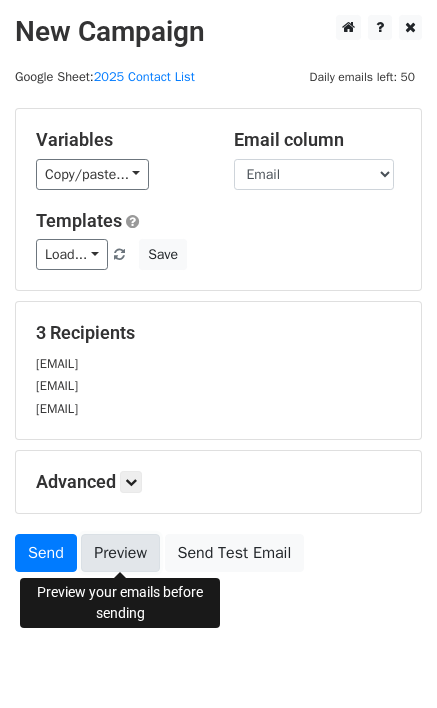 click on "Preview" at bounding box center [120, 553] 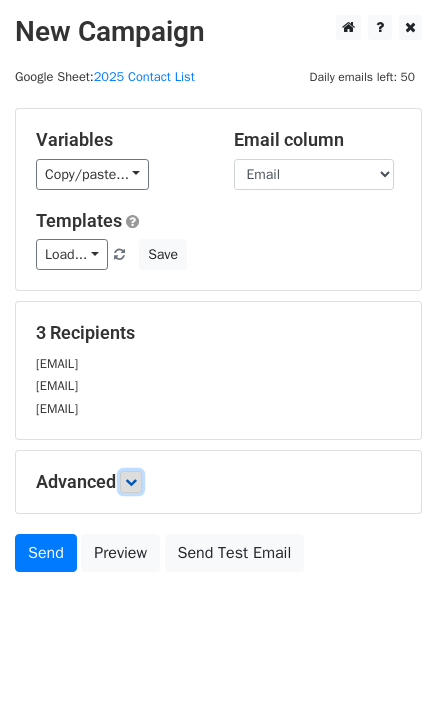 click at bounding box center (131, 482) 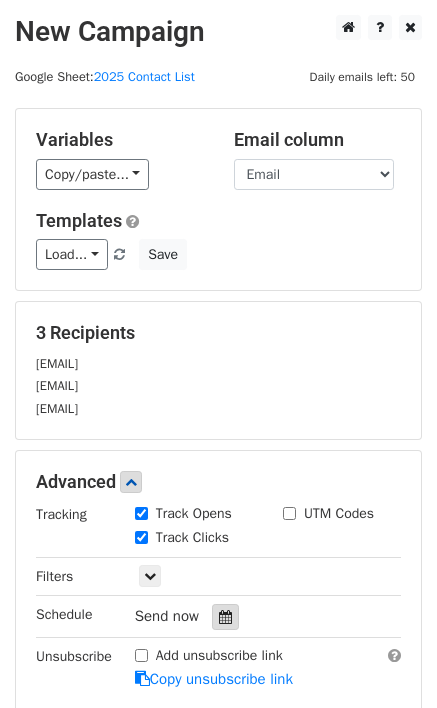 click at bounding box center (225, 617) 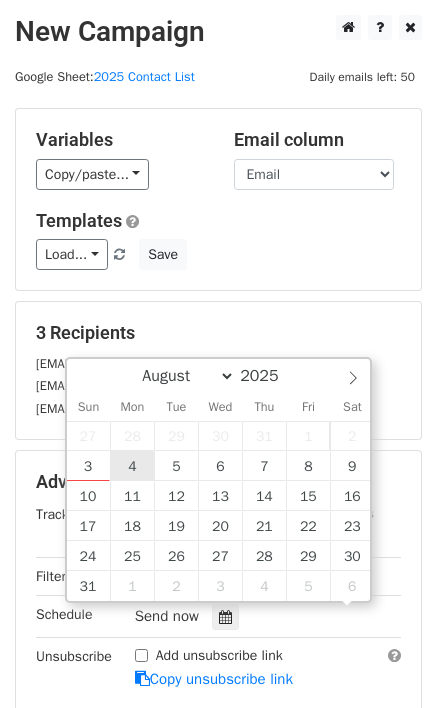 scroll, scrollTop: 1, scrollLeft: 0, axis: vertical 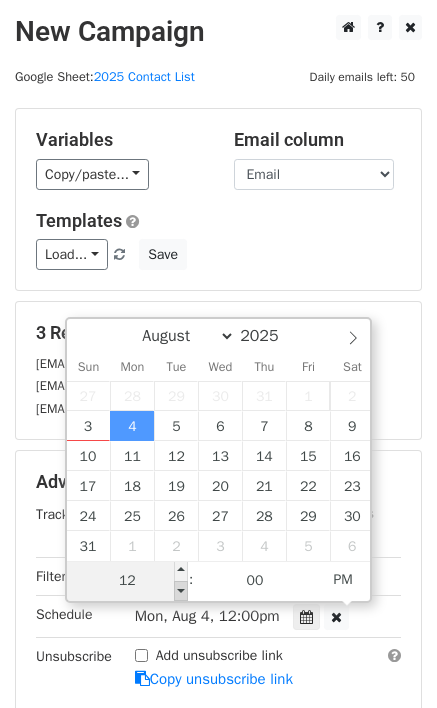 type on "2025-08-04 11:00" 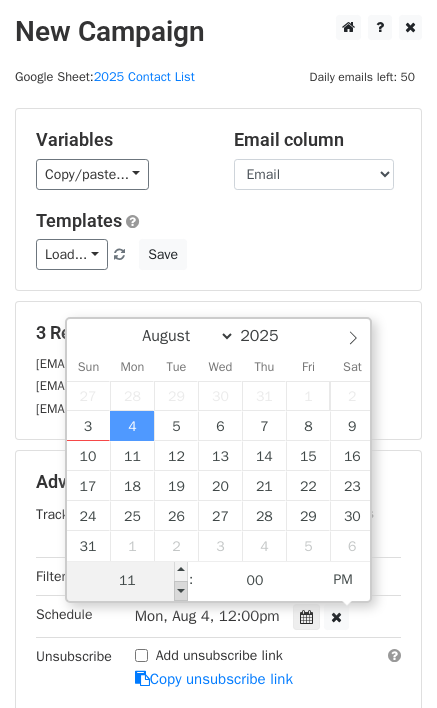 click at bounding box center [181, 591] 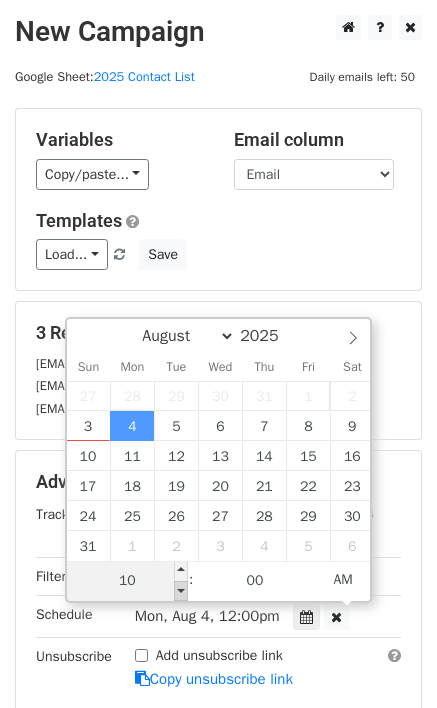 click at bounding box center (181, 591) 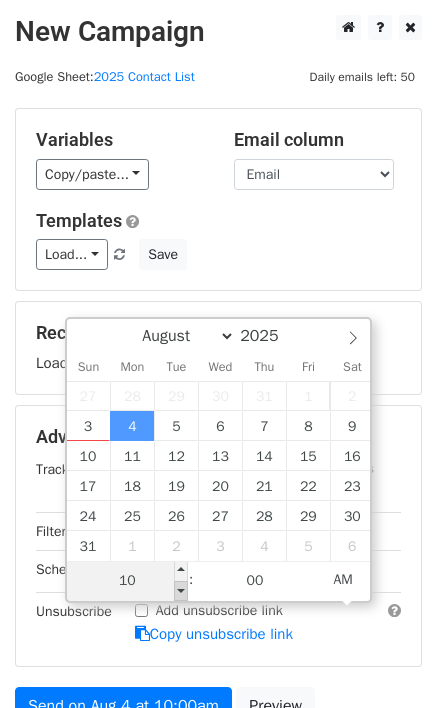 type on "2025-08-04 09:00" 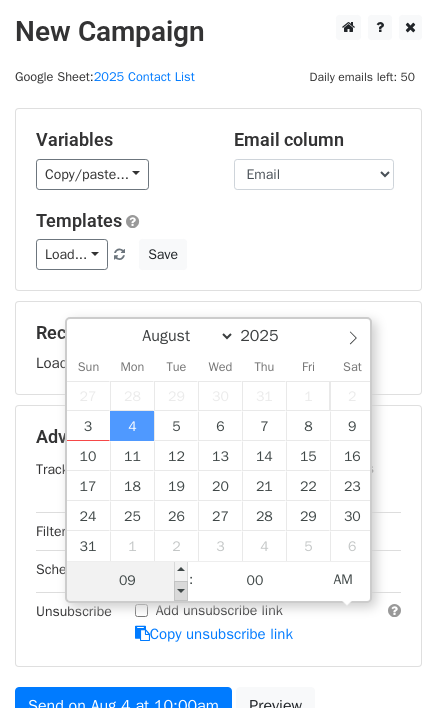 click at bounding box center (181, 591) 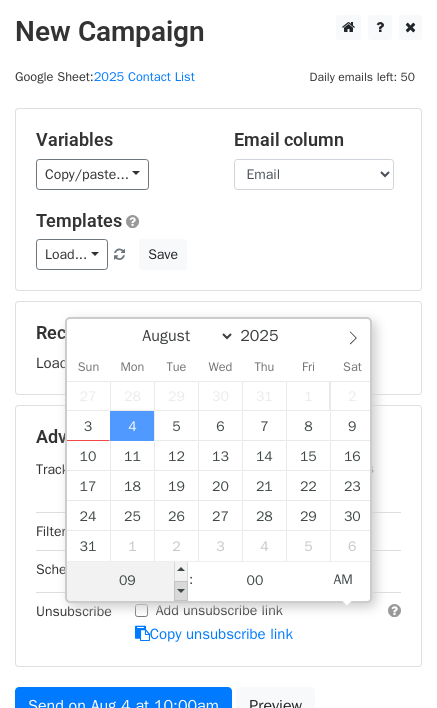 type on "2025-08-04 08:00" 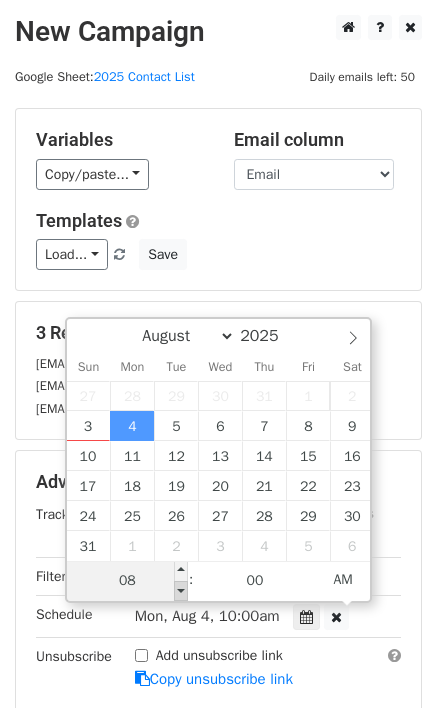 click at bounding box center [181, 591] 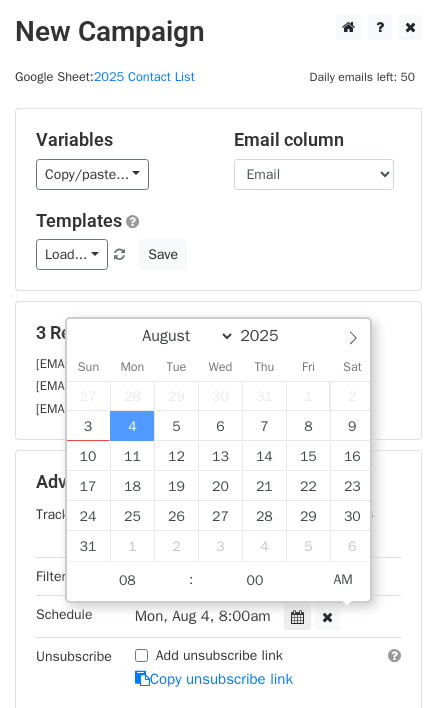 click on "Advanced
Tracking
Track Opens
UTM Codes
Track Clicks
Filters
Only include spreadsheet rows that match the following filters:
Schedule
Mon, Aug 4, 8:00am
2025-08-04 08:00
Unsubscribe
Add unsubscribe link
Copy unsubscribe link" at bounding box center (218, 580) 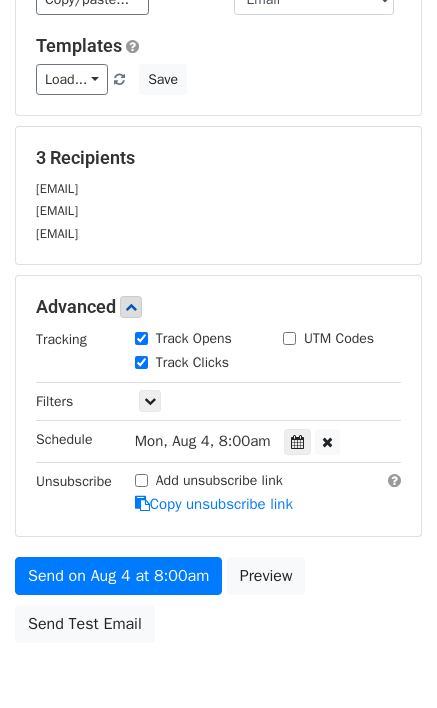 scroll, scrollTop: 178, scrollLeft: 0, axis: vertical 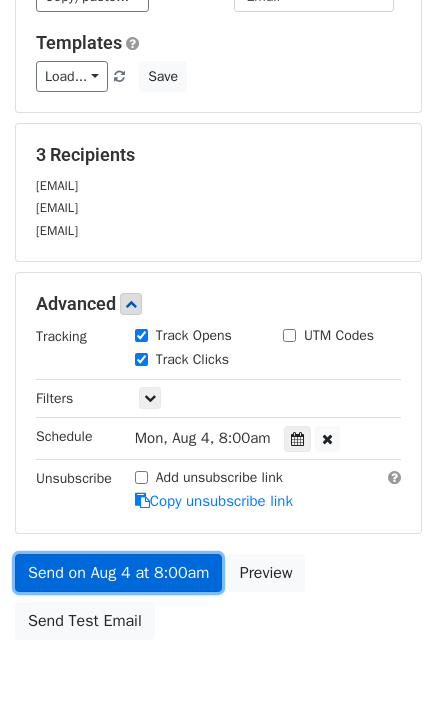 click on "Send on Aug 4 at 8:00am" at bounding box center (118, 573) 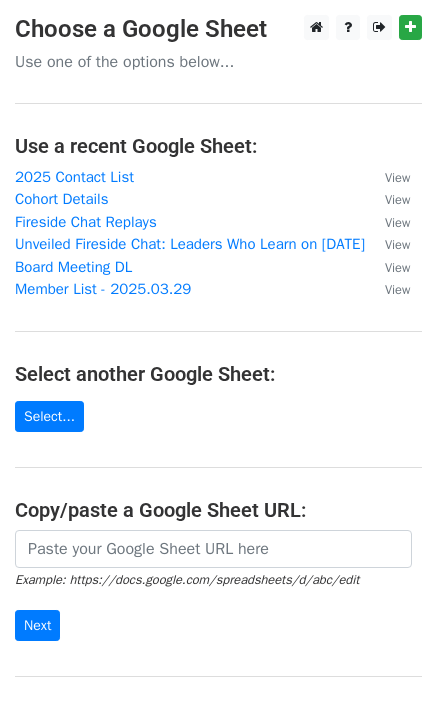 scroll, scrollTop: 0, scrollLeft: 0, axis: both 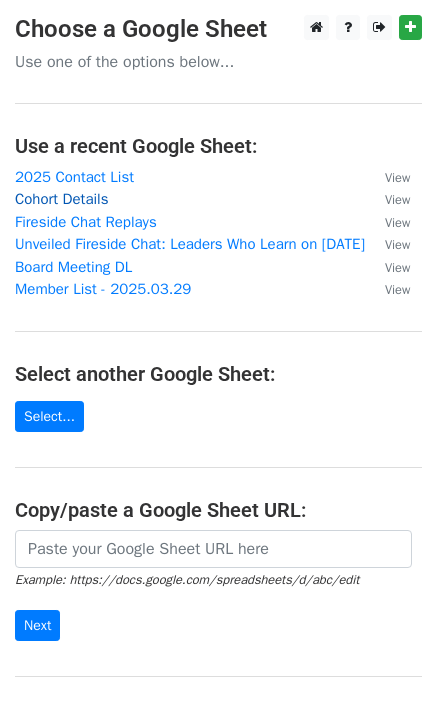 click on "Cohort Details" at bounding box center (61, 199) 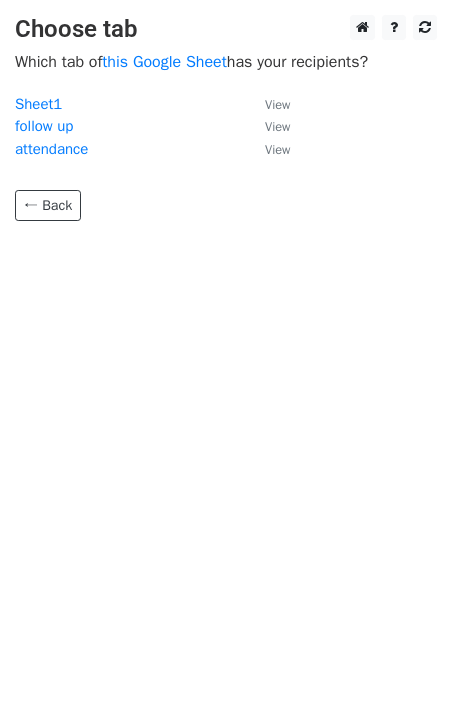 scroll, scrollTop: 0, scrollLeft: 0, axis: both 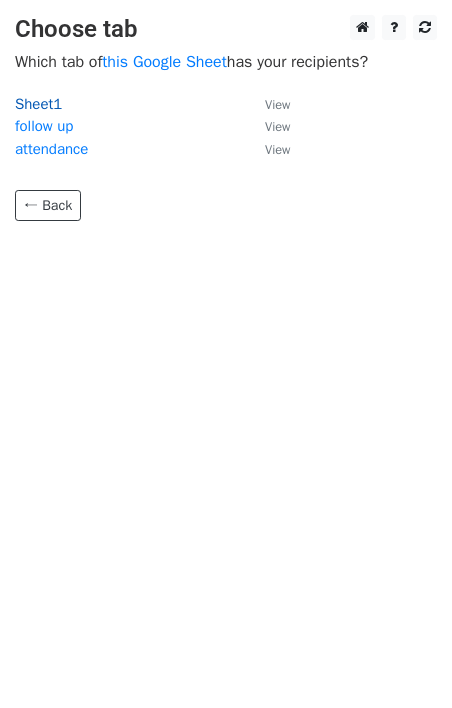 click on "Sheet1" at bounding box center (38, 104) 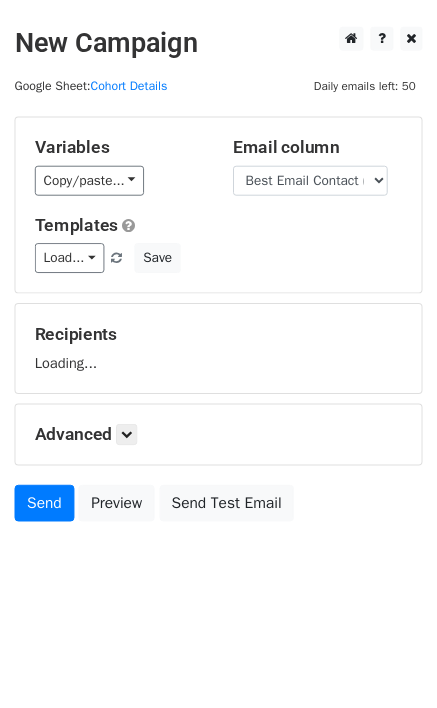 scroll, scrollTop: 0, scrollLeft: 0, axis: both 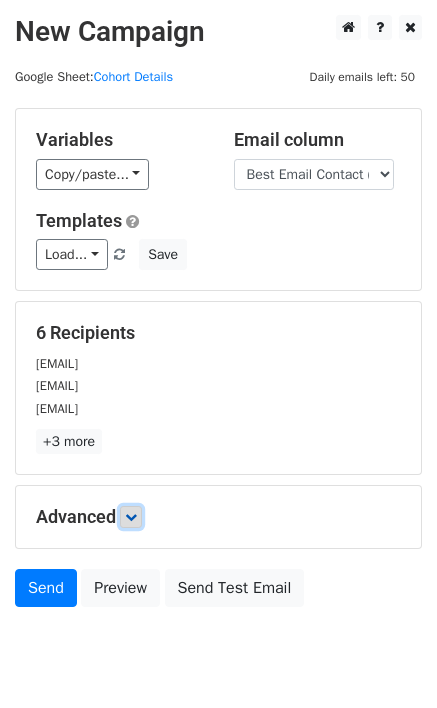 click at bounding box center (131, 517) 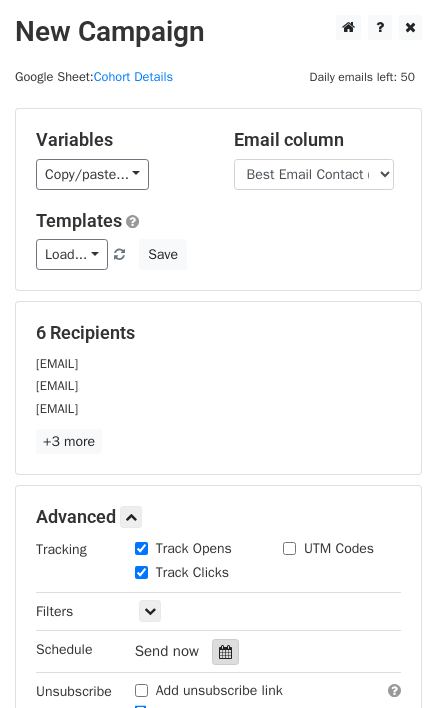 click at bounding box center [225, 652] 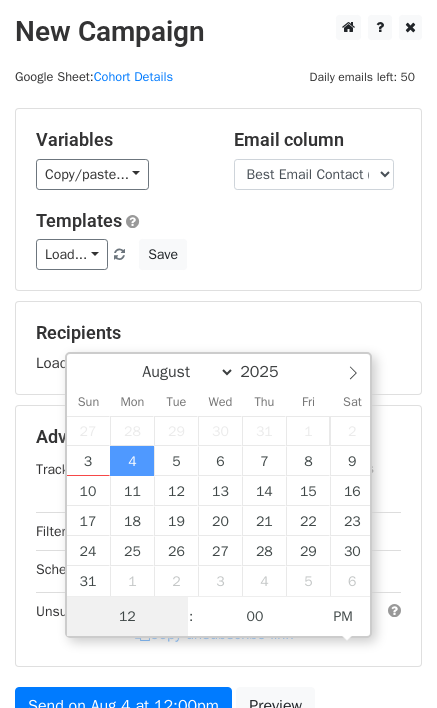 scroll, scrollTop: 1, scrollLeft: 0, axis: vertical 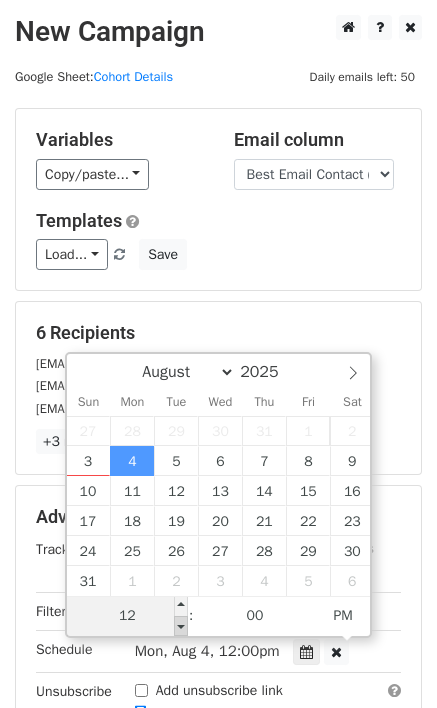 type on "2025-08-04 11:00" 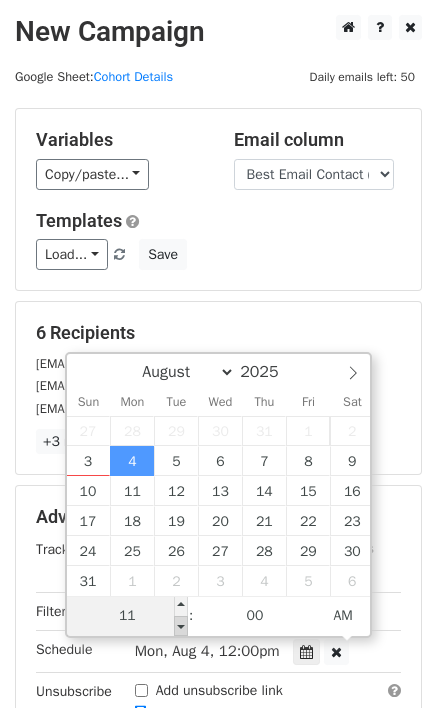 click at bounding box center (181, 626) 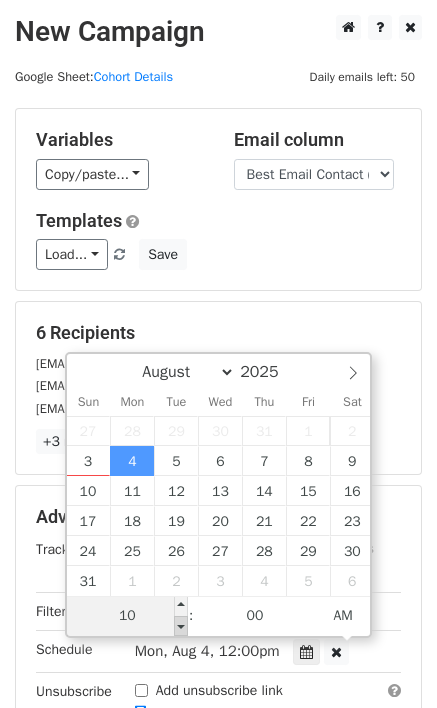click at bounding box center [181, 626] 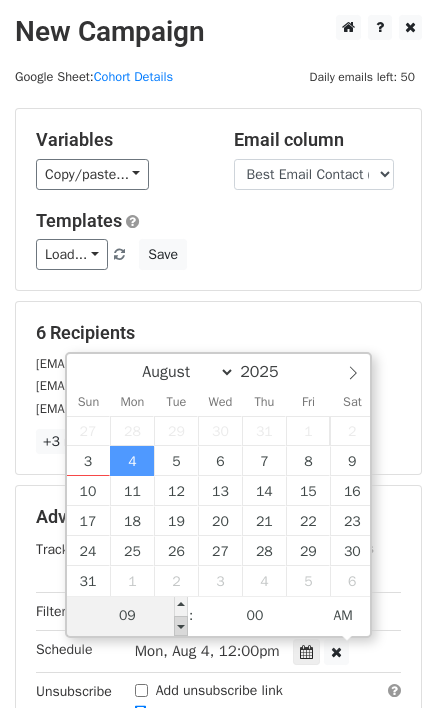 click at bounding box center [181, 626] 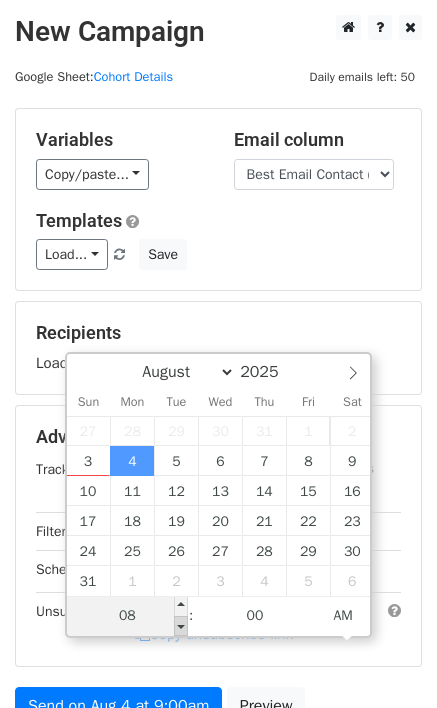 click at bounding box center [181, 626] 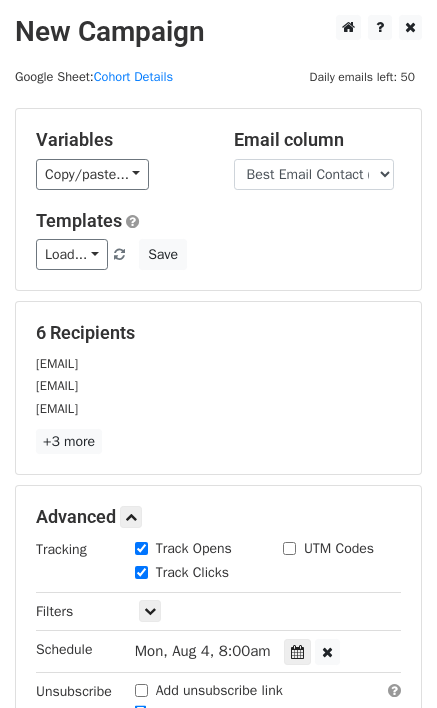 click on "New Campaign
Daily emails left: 50
Google Sheet:
Cohort Details
Variables
Copy/paste...
{{Best Email Contact (to be...
{{First Name}}
{{Last Name}}
{{Confirmed?}}
{{Member Tier}}
{{Share your demographic in...
{{Share your demographic in...
{{LinkedIn Profile (add lin...
{{Mailing Address}}
{{Job Title / Role}}
{{Organization}}
{{Seniority in Organization...
{{Are you in STEM field and...
{{In 3-4 lines, what's your...
{{What are some of the ways...
{{How does the work you do ...
{{Regarding career advancem...
{{What do you think your ca...
{{What do you think this pr...
{{Is there an approximate t...
{{Unveiled is a powerful co...
{{Mentor Alignment}}
{{Mentor Email}}
{{Mentor Bio}}
{{Mentor Why Unveiled}}
{{Mentor Contacted}}
Email column" at bounding box center [218, 439] 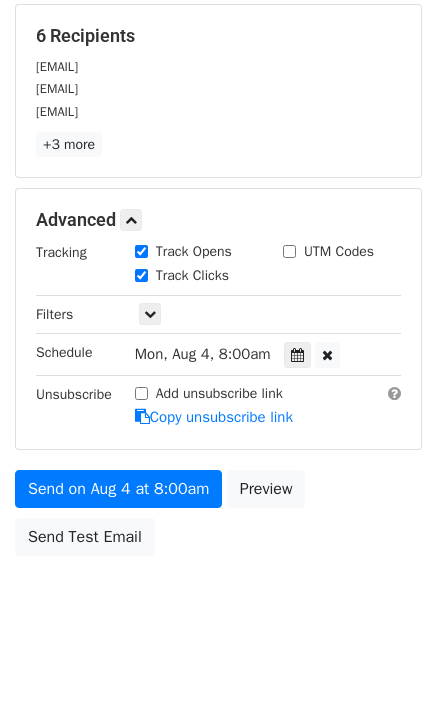 scroll, scrollTop: 300, scrollLeft: 0, axis: vertical 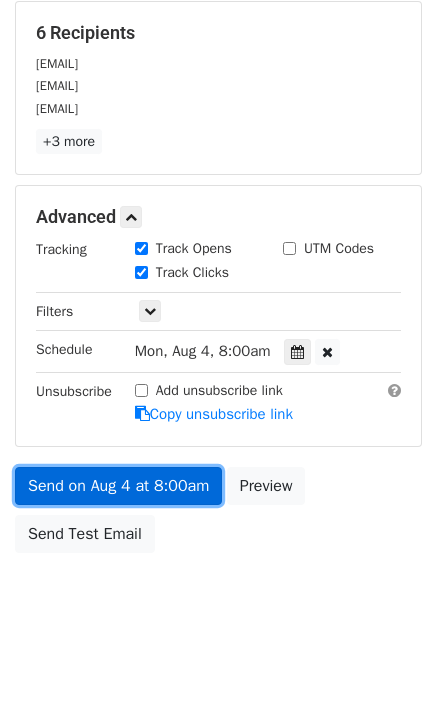 click on "Send on Aug 4 at 8:00am" at bounding box center [118, 486] 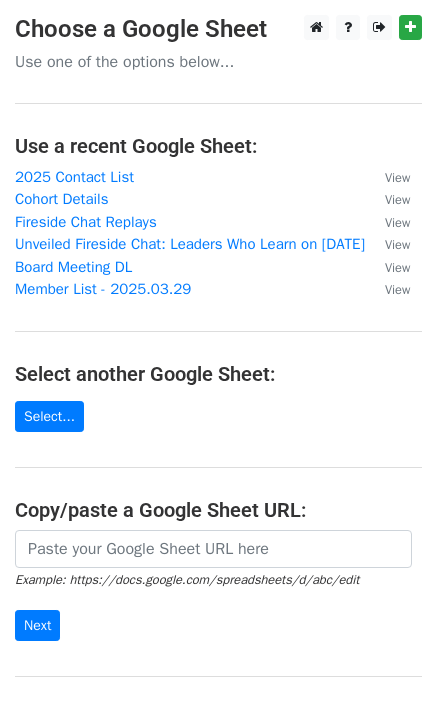 scroll, scrollTop: 0, scrollLeft: 0, axis: both 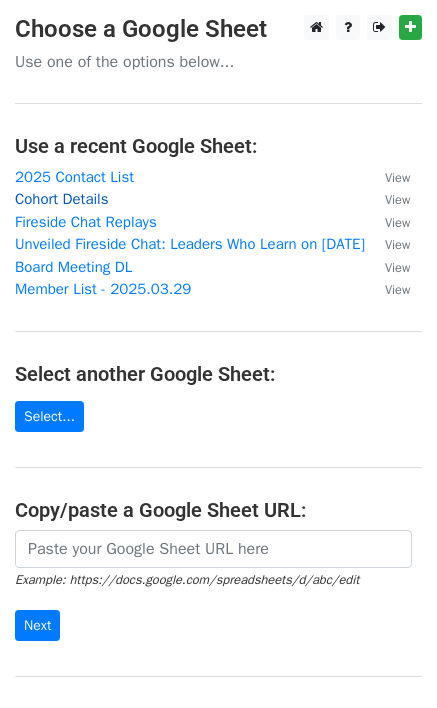 click on "Cohort Details" at bounding box center [61, 199] 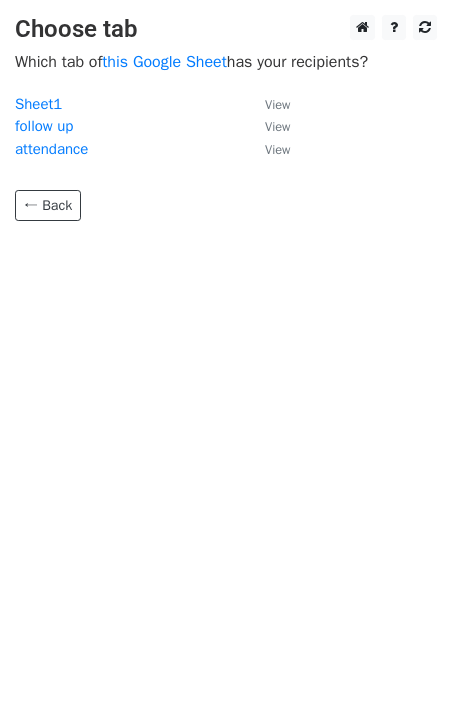 scroll, scrollTop: 0, scrollLeft: 0, axis: both 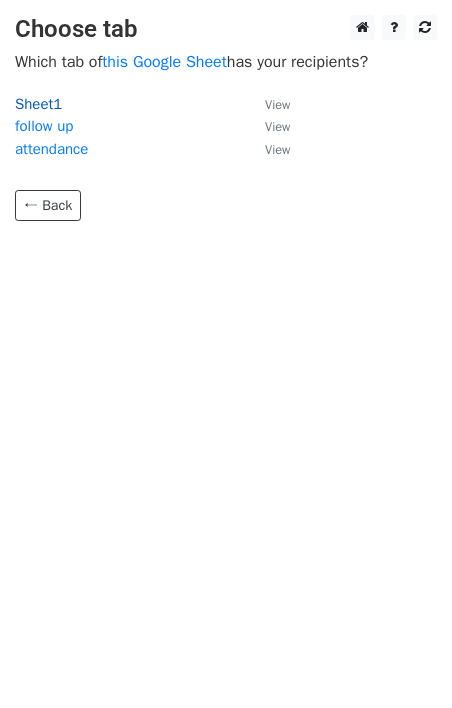 click on "Sheet1" at bounding box center (38, 104) 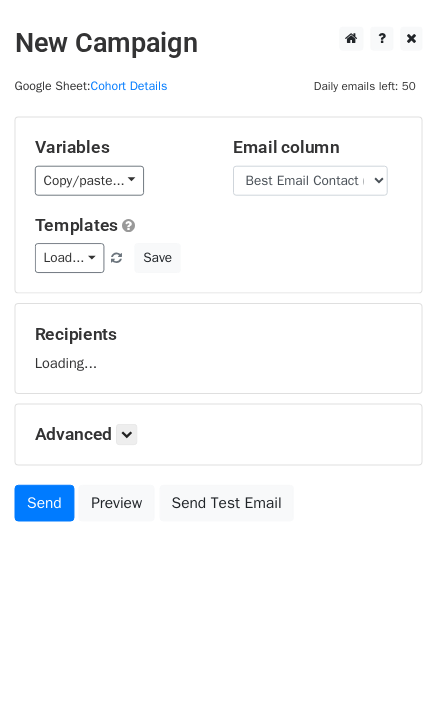 scroll, scrollTop: 0, scrollLeft: 0, axis: both 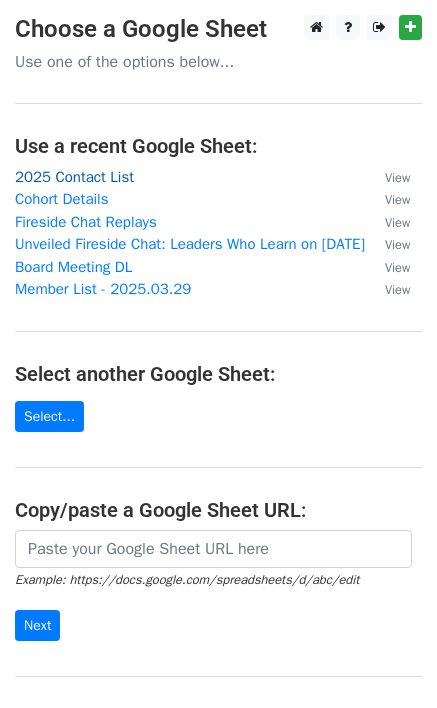 click on "2025 Contact List" at bounding box center [74, 177] 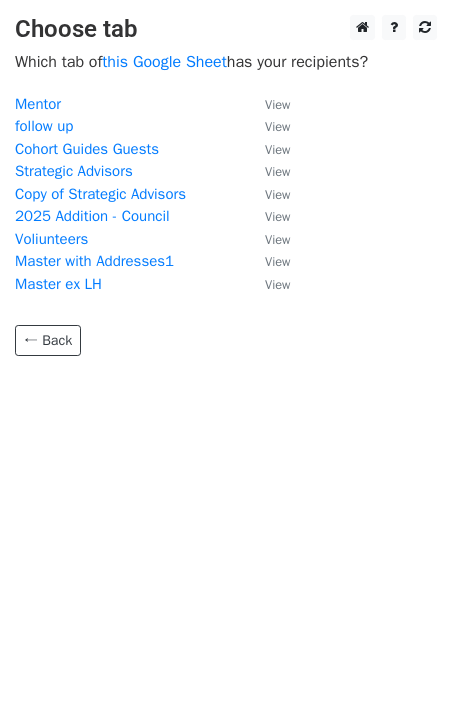 scroll, scrollTop: 0, scrollLeft: 0, axis: both 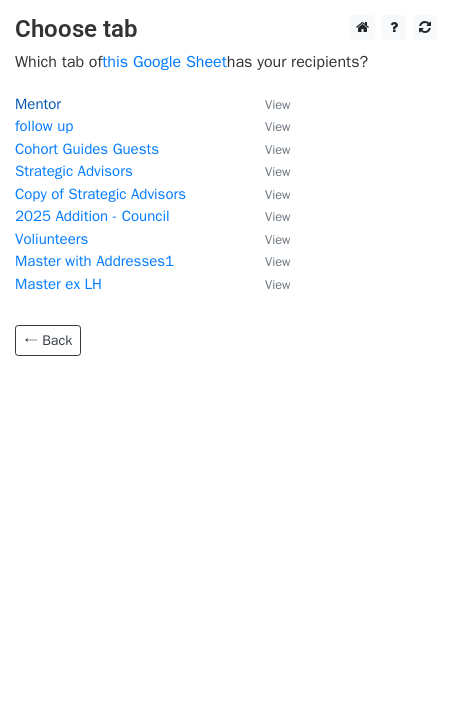 click on "Mentor" at bounding box center [38, 104] 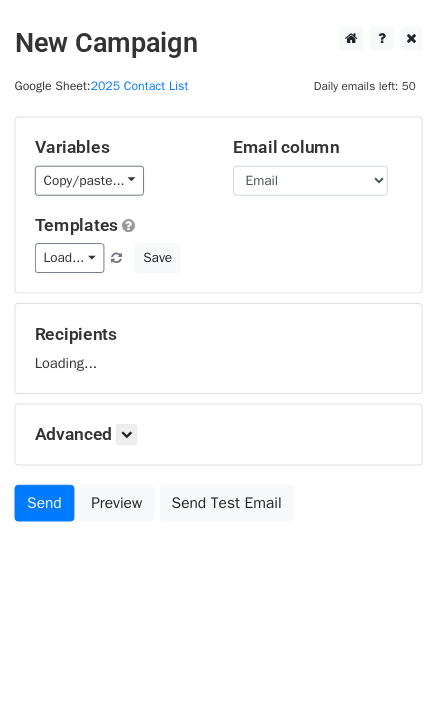 scroll, scrollTop: 0, scrollLeft: 0, axis: both 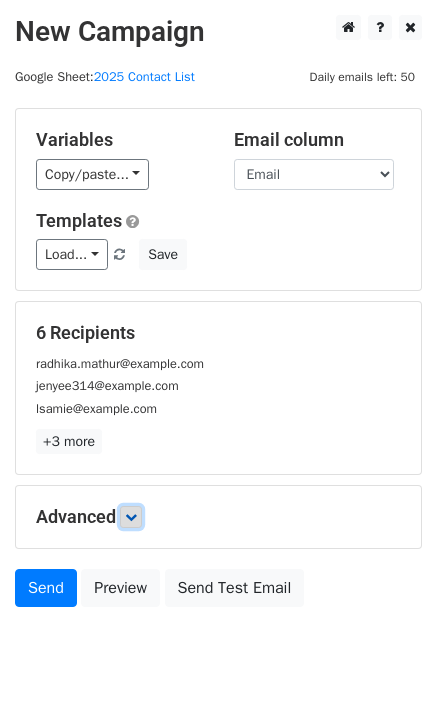 click at bounding box center [131, 517] 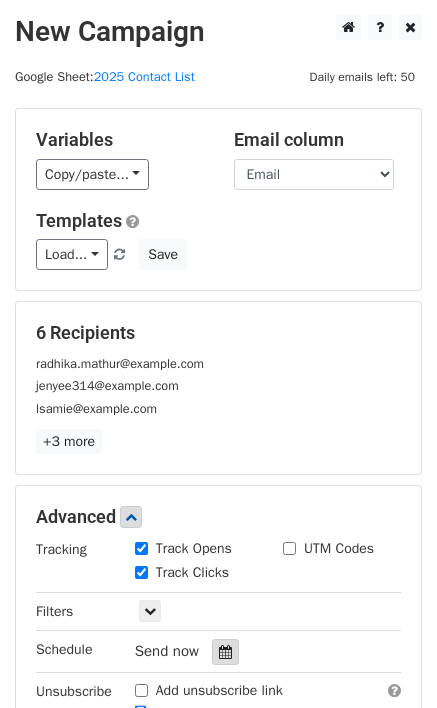click at bounding box center [225, 652] 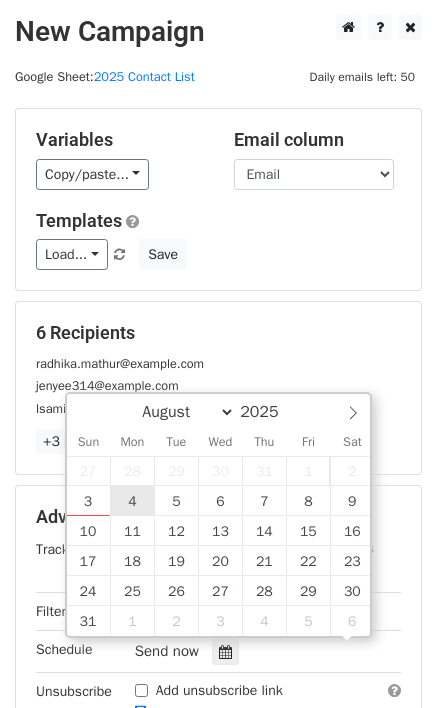 scroll, scrollTop: 1, scrollLeft: 0, axis: vertical 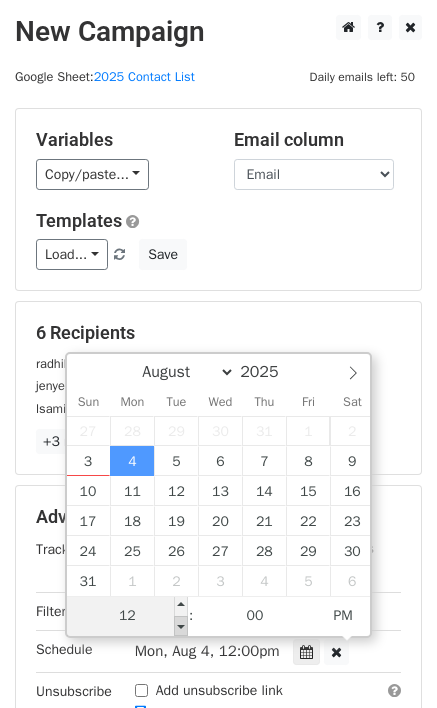 type on "2025-08-04 11:00" 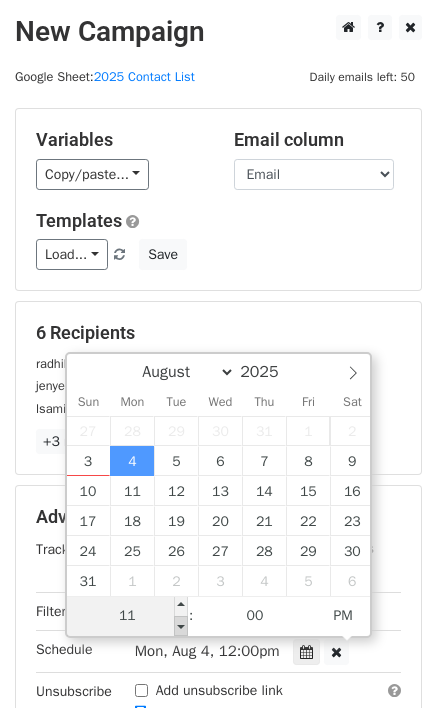 click at bounding box center (181, 626) 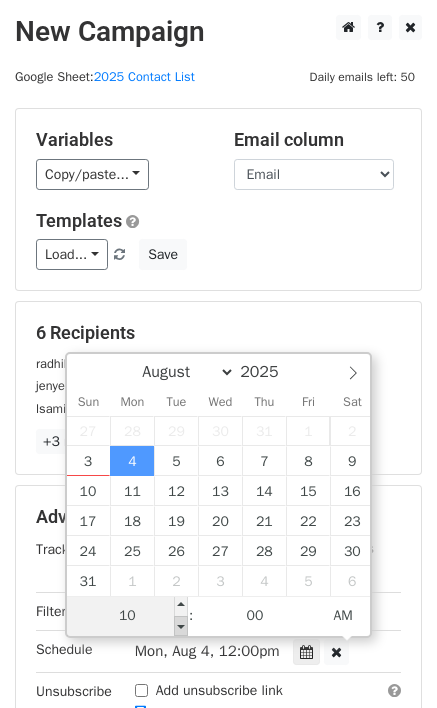 click at bounding box center [181, 626] 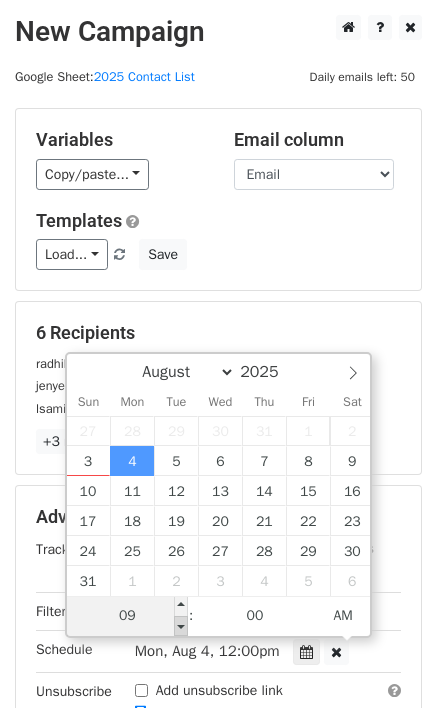 click at bounding box center (181, 626) 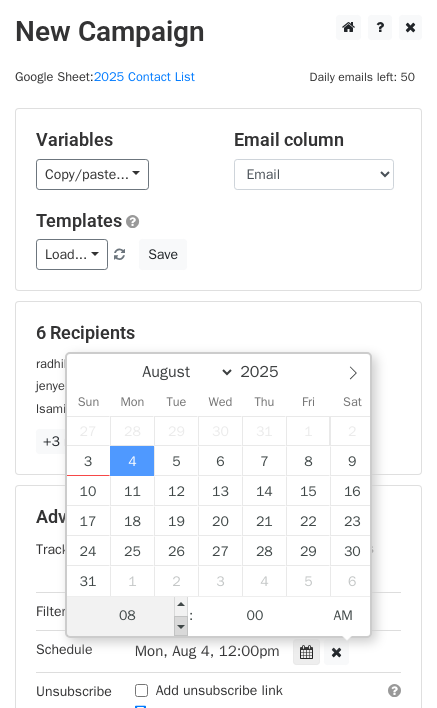 click at bounding box center [181, 626] 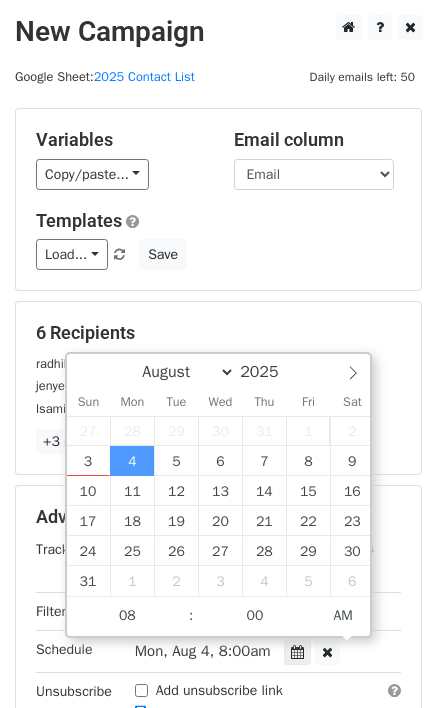 click on "New Campaign
Daily emails left: 50
Google Sheet:
2025 Contact List
Variables
Copy/paste...
{{Email}}
{{First Name}}
{{Last Name}}
Email column
Email
First Name
Last Name
Templates
Load...
Ask the Experts Responses
Save
6 Recipients
radhika.mathur@example.com
jenyee314@example.com
lsamie@example.com
+3 more
6 Recipients
×
radhika.mathur@example.com
jenyee314@example.com
lsamie@example.com
lisa.hornschemeier@example.com
Senthilt@example.com
eric@ebraddom.com
Close
Advanced
Tracking
Track Opens
UTM Codes
Track Clicks
Filters
Only include spreadsheet rows that match the following filters:
Schedule
Mon, Aug 4, 8:00am" at bounding box center [218, 439] 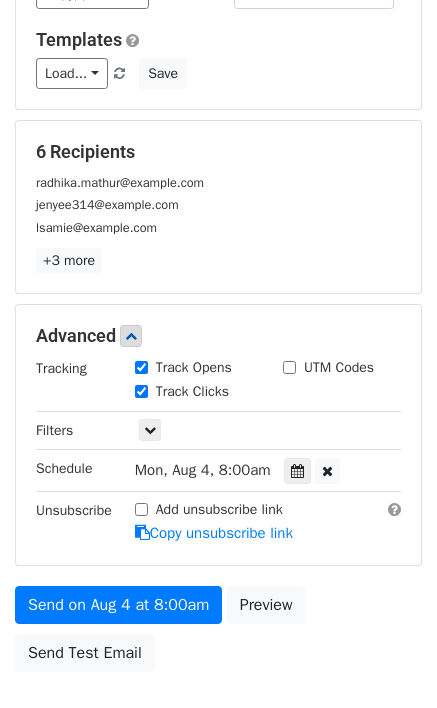 scroll, scrollTop: 277, scrollLeft: 0, axis: vertical 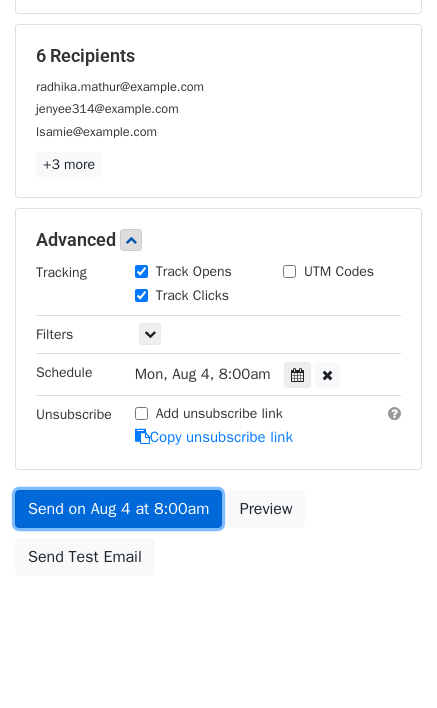 click on "Send on Aug 4 at 8:00am" at bounding box center (118, 509) 